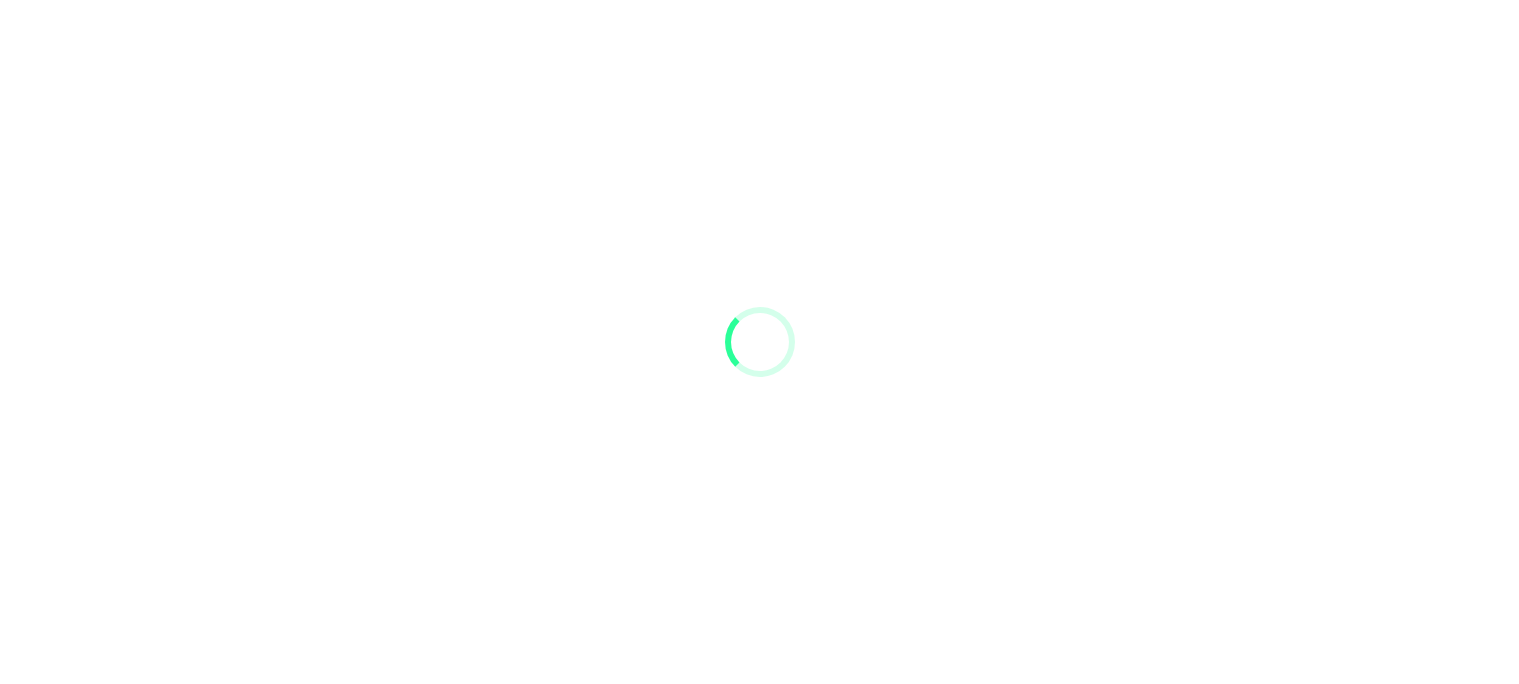 scroll, scrollTop: 0, scrollLeft: 0, axis: both 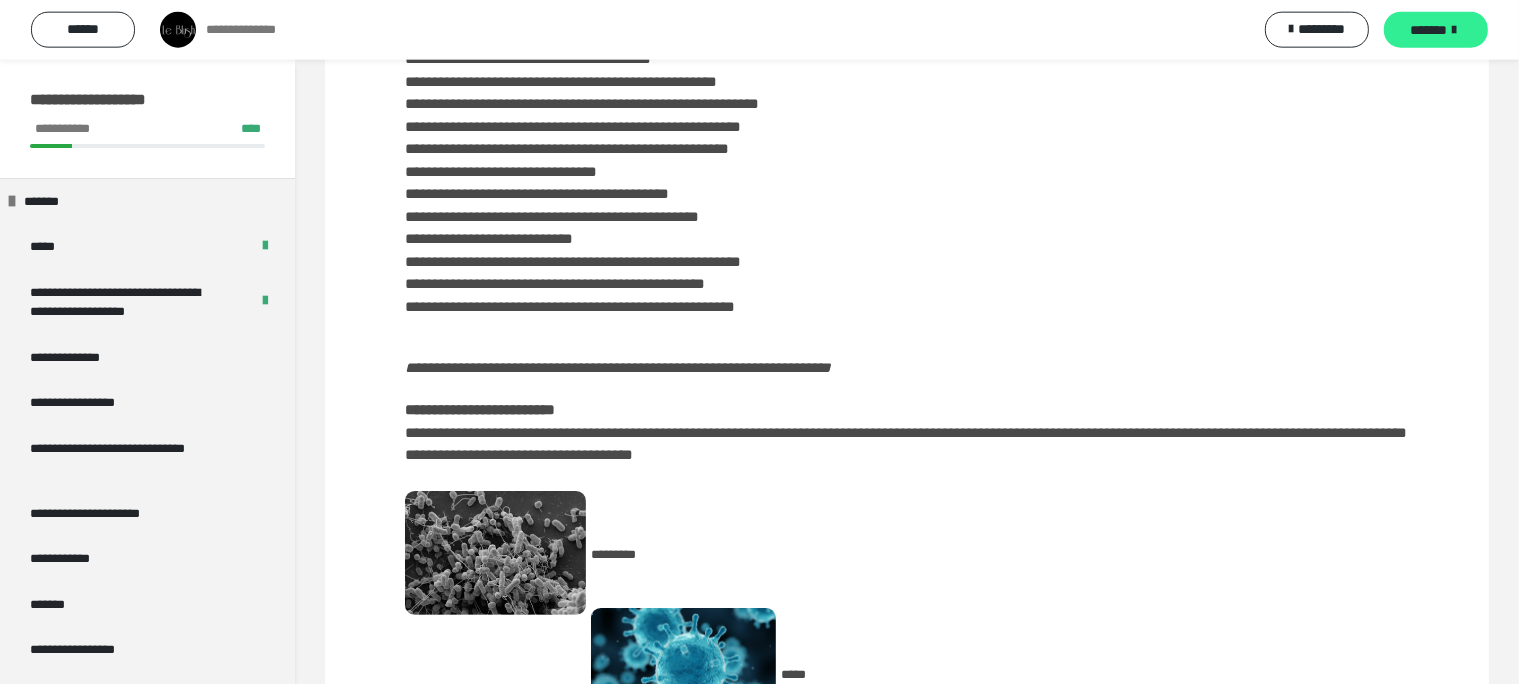 click on "*******" at bounding box center (1429, 30) 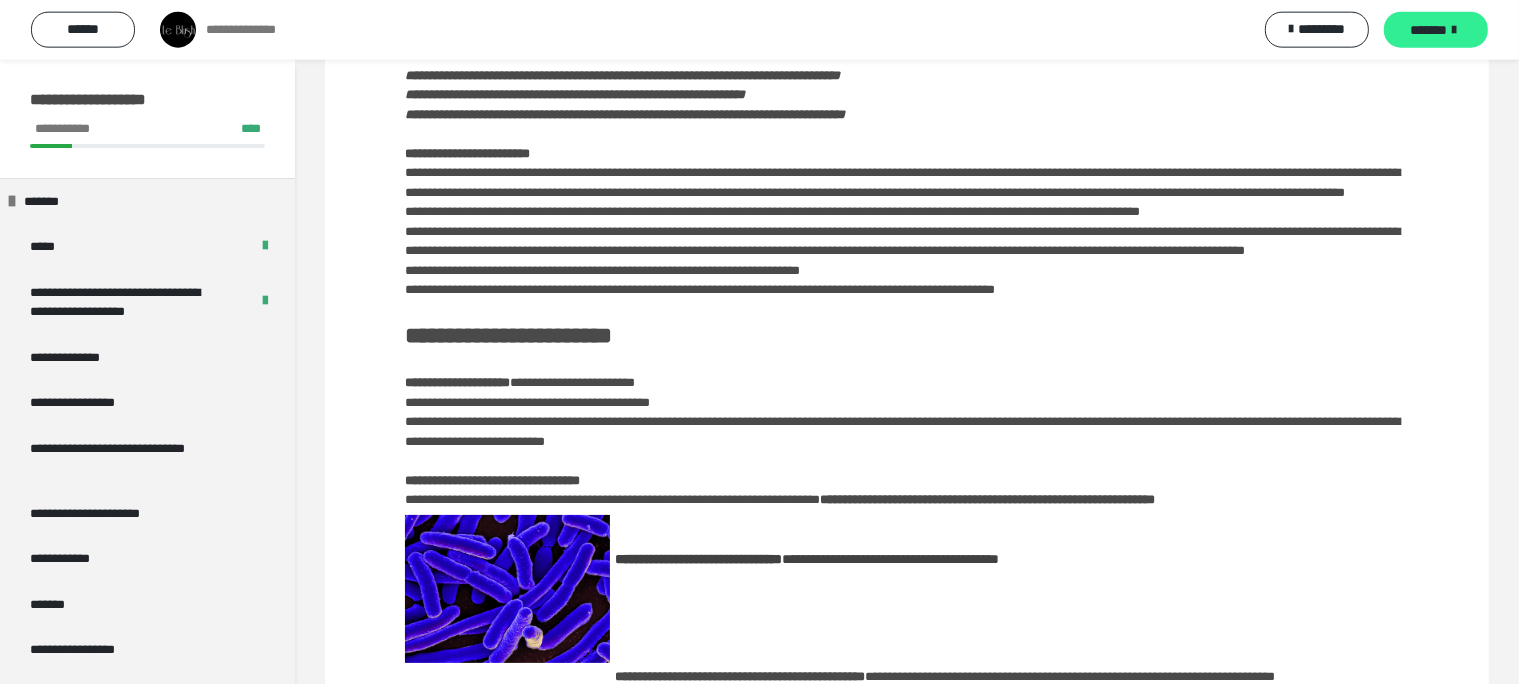 click on "*******" at bounding box center (1429, 30) 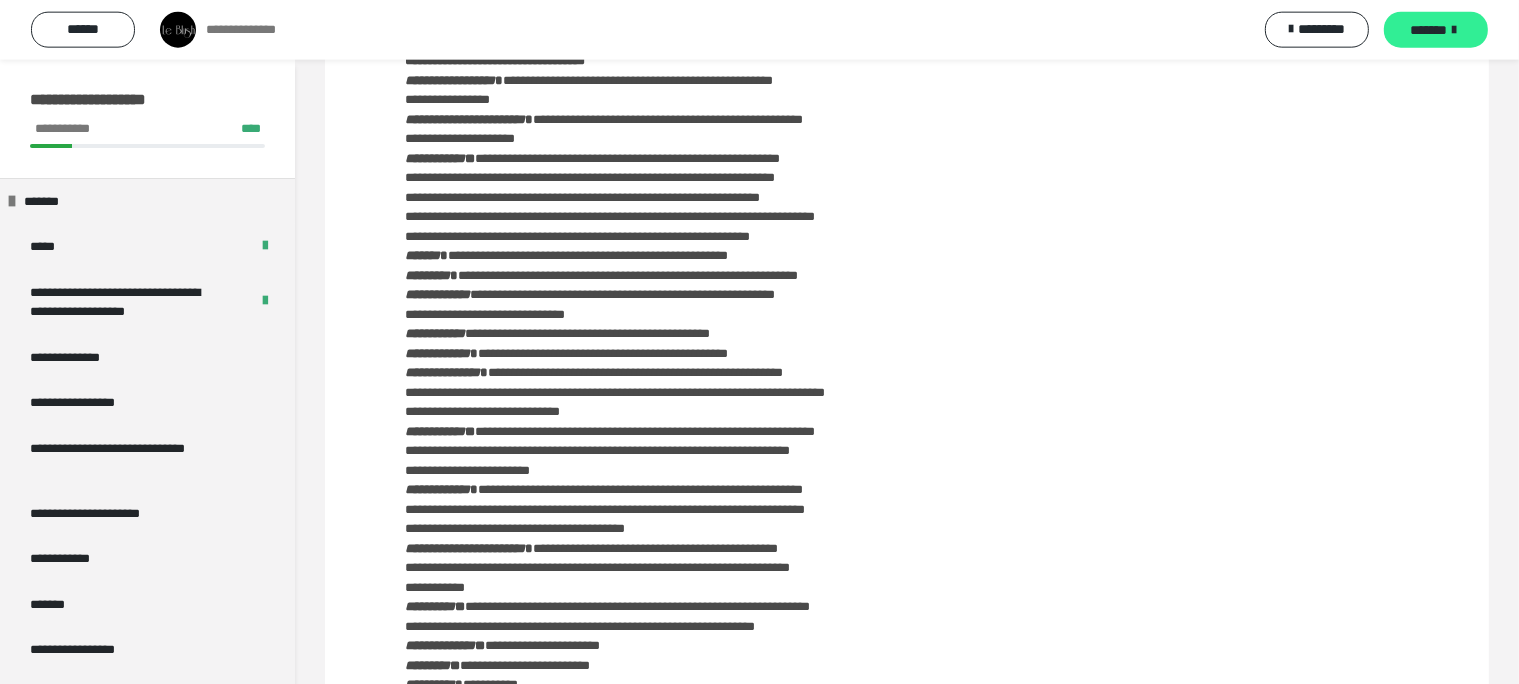 click on "*******" at bounding box center (1429, 30) 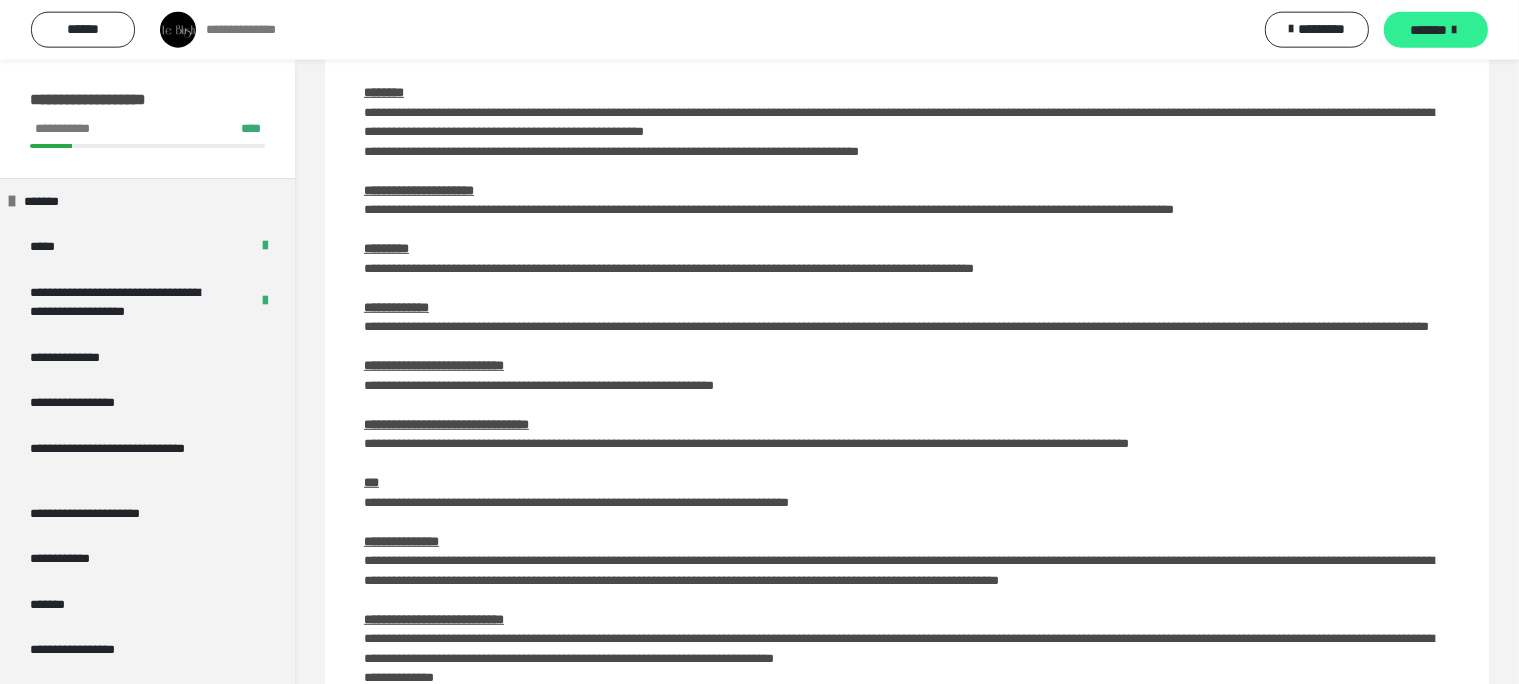 click on "*******" at bounding box center (1429, 30) 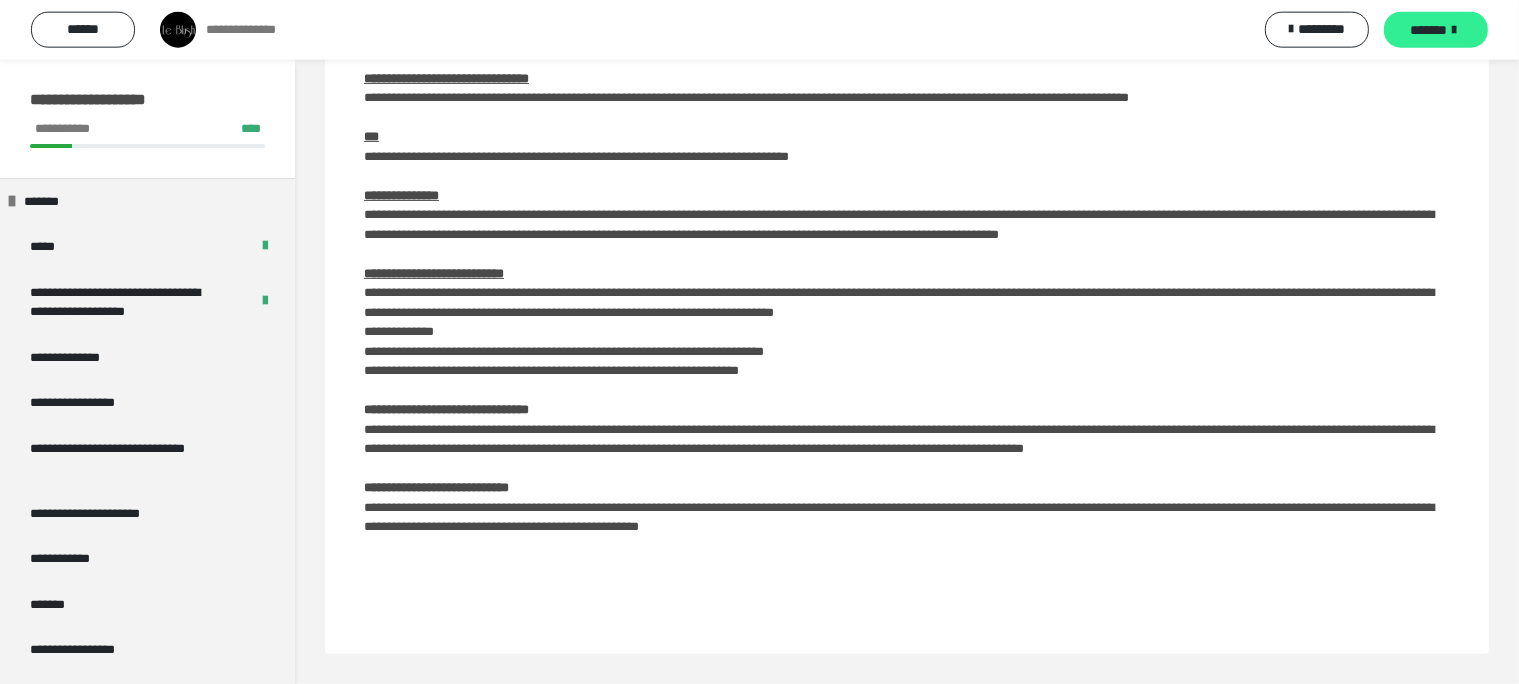scroll, scrollTop: 224, scrollLeft: 0, axis: vertical 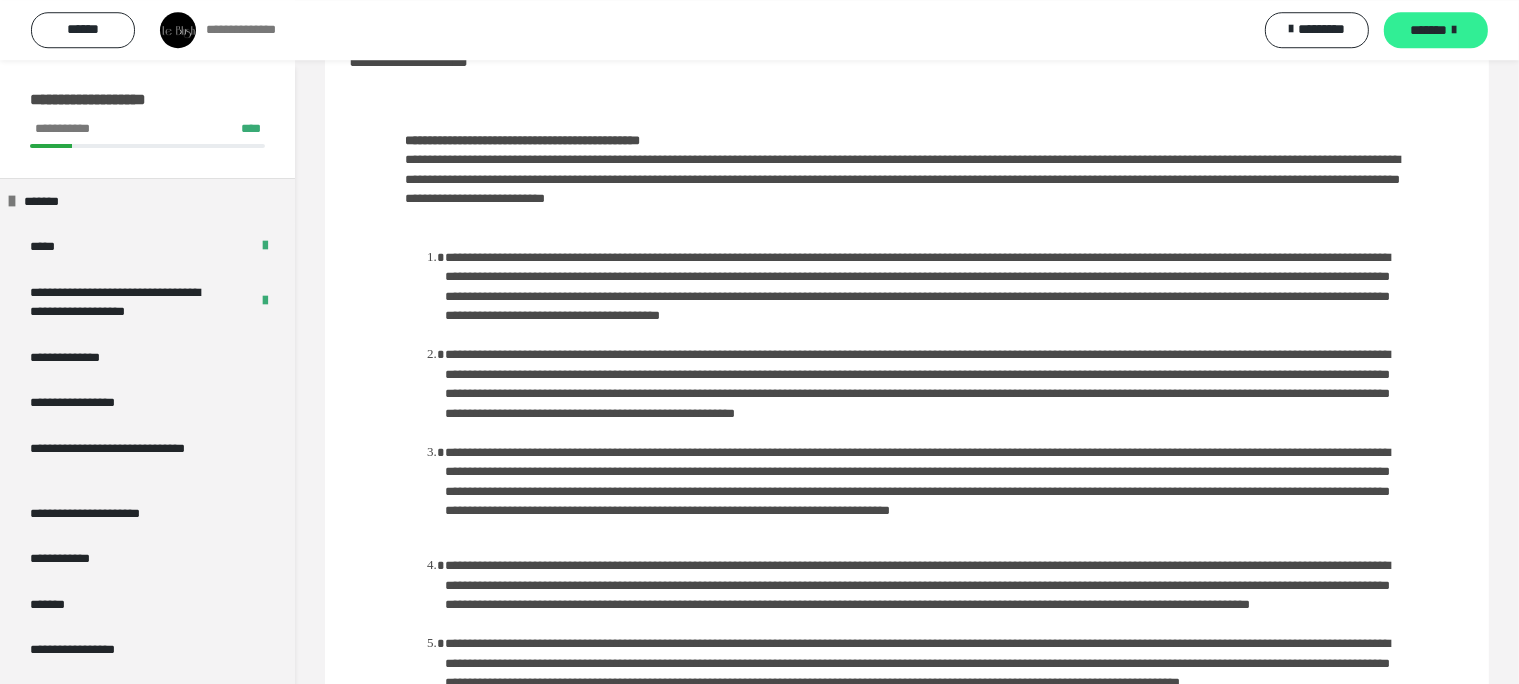 click on "*******" at bounding box center [1436, 30] 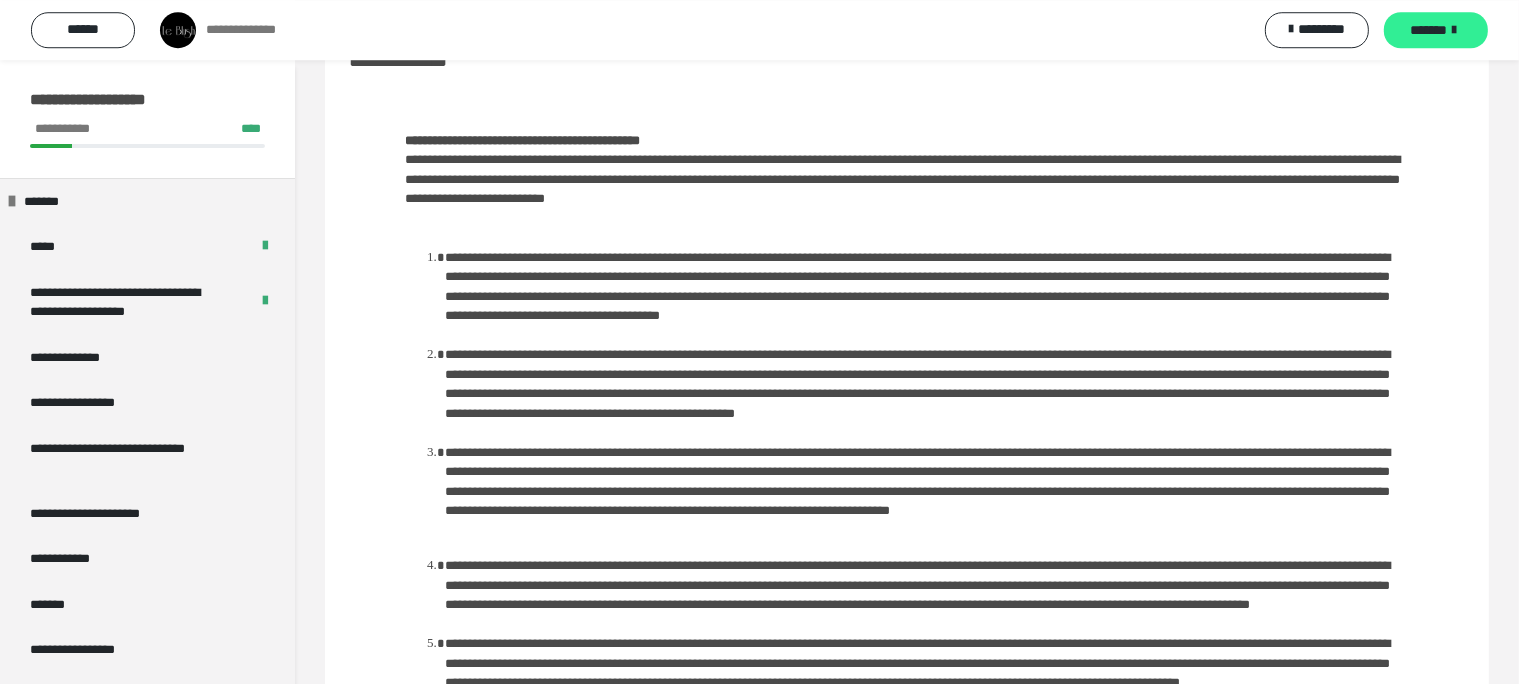 scroll, scrollTop: 180, scrollLeft: 0, axis: vertical 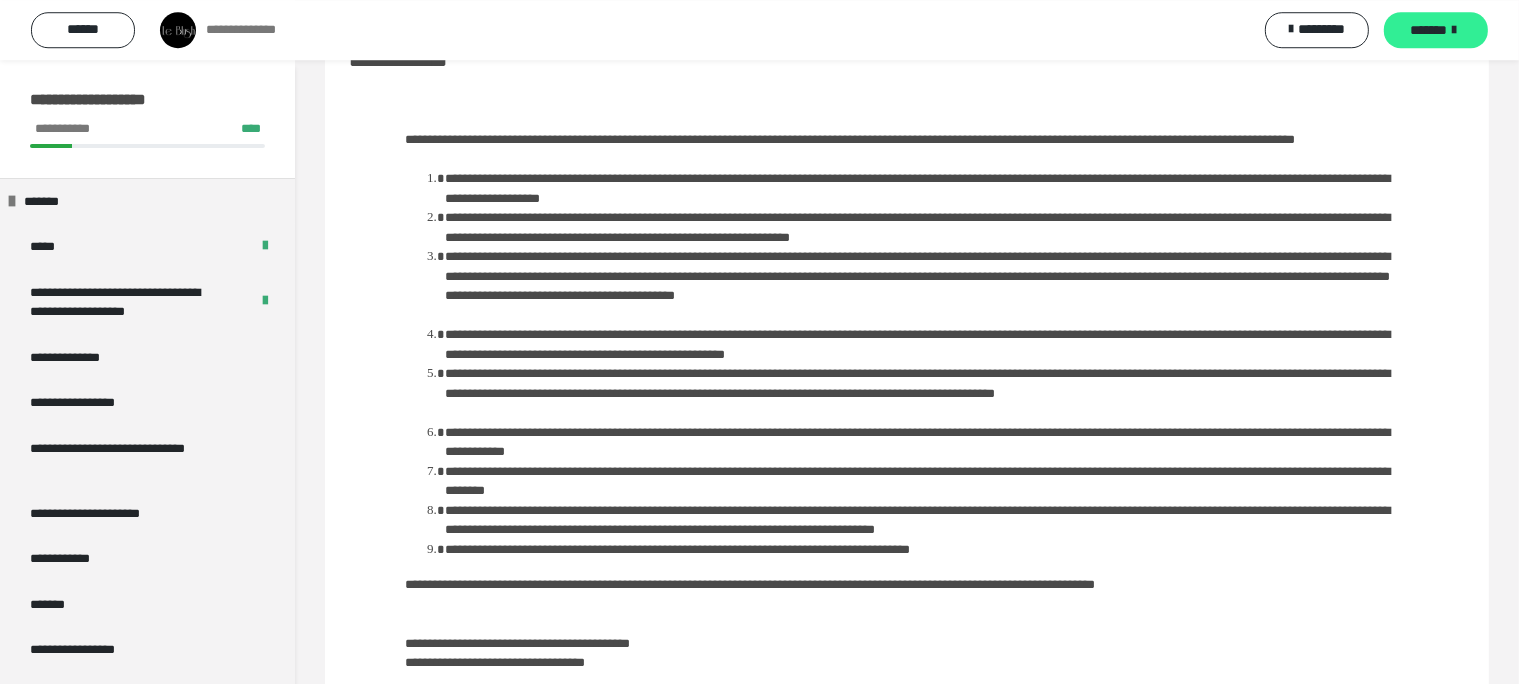 click on "*******" at bounding box center [1429, 30] 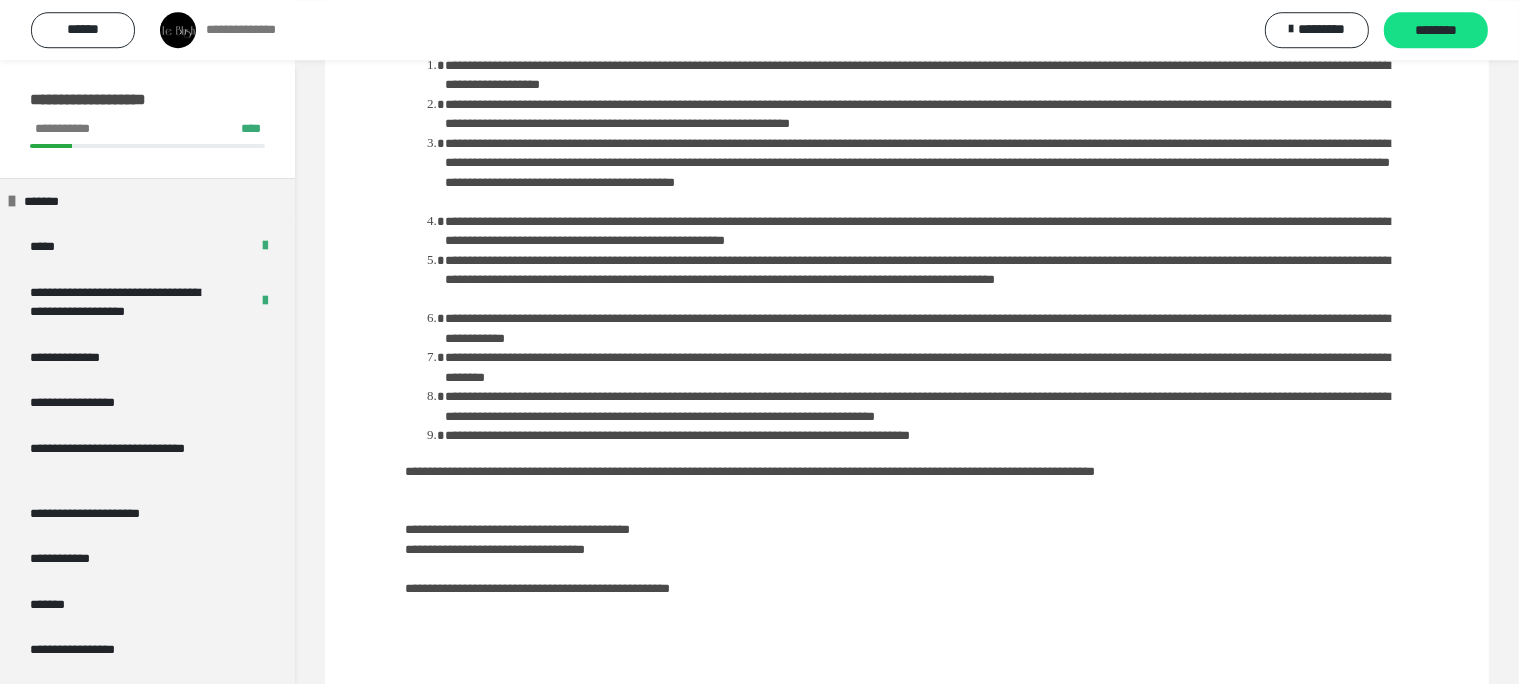 scroll, scrollTop: 66, scrollLeft: 0, axis: vertical 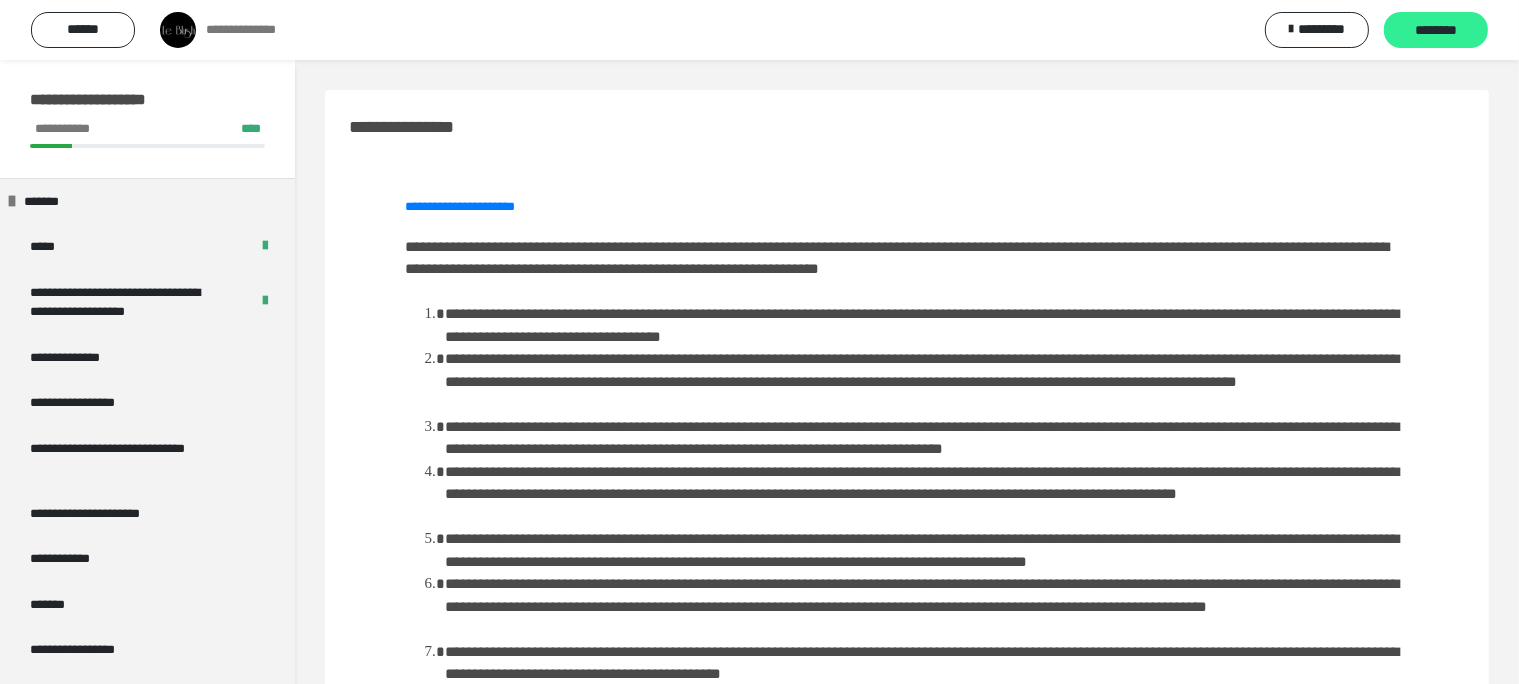 click on "********" at bounding box center (1436, 31) 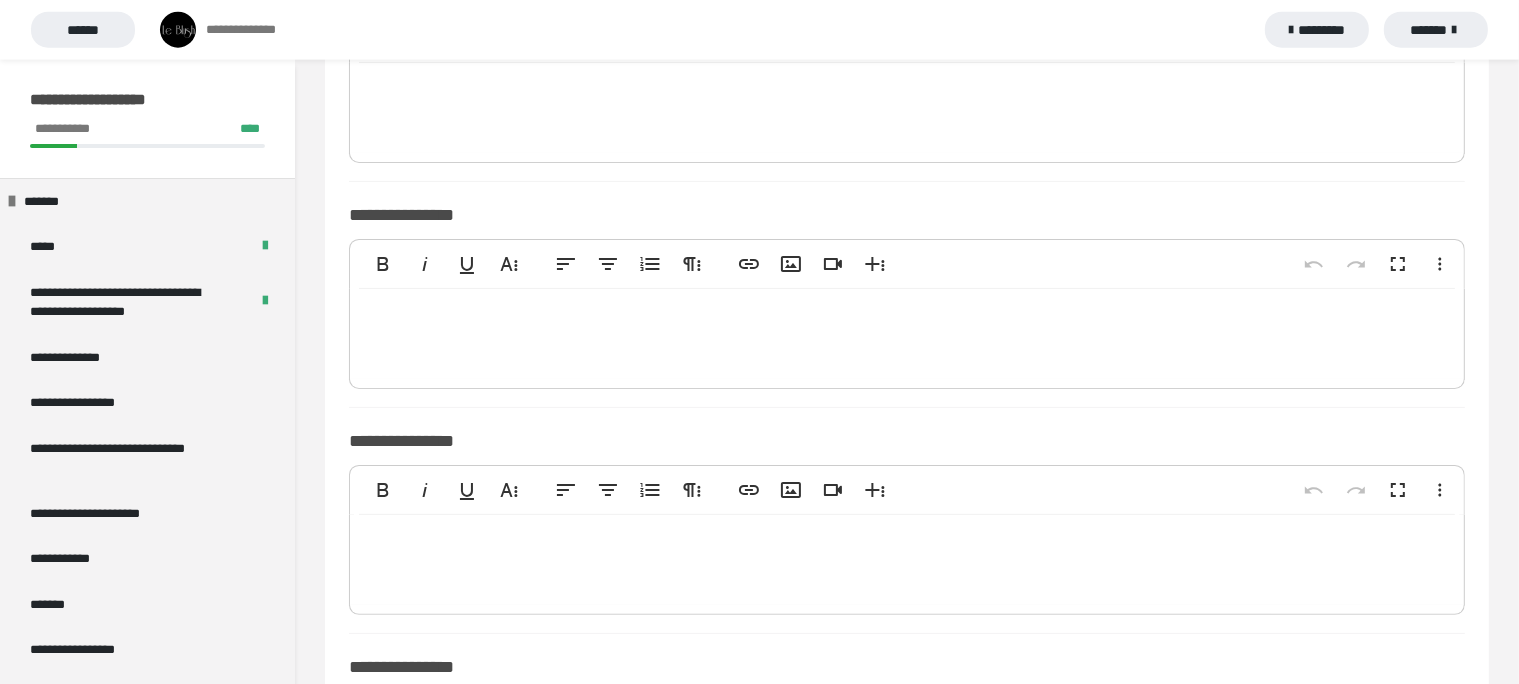 scroll, scrollTop: 0, scrollLeft: 0, axis: both 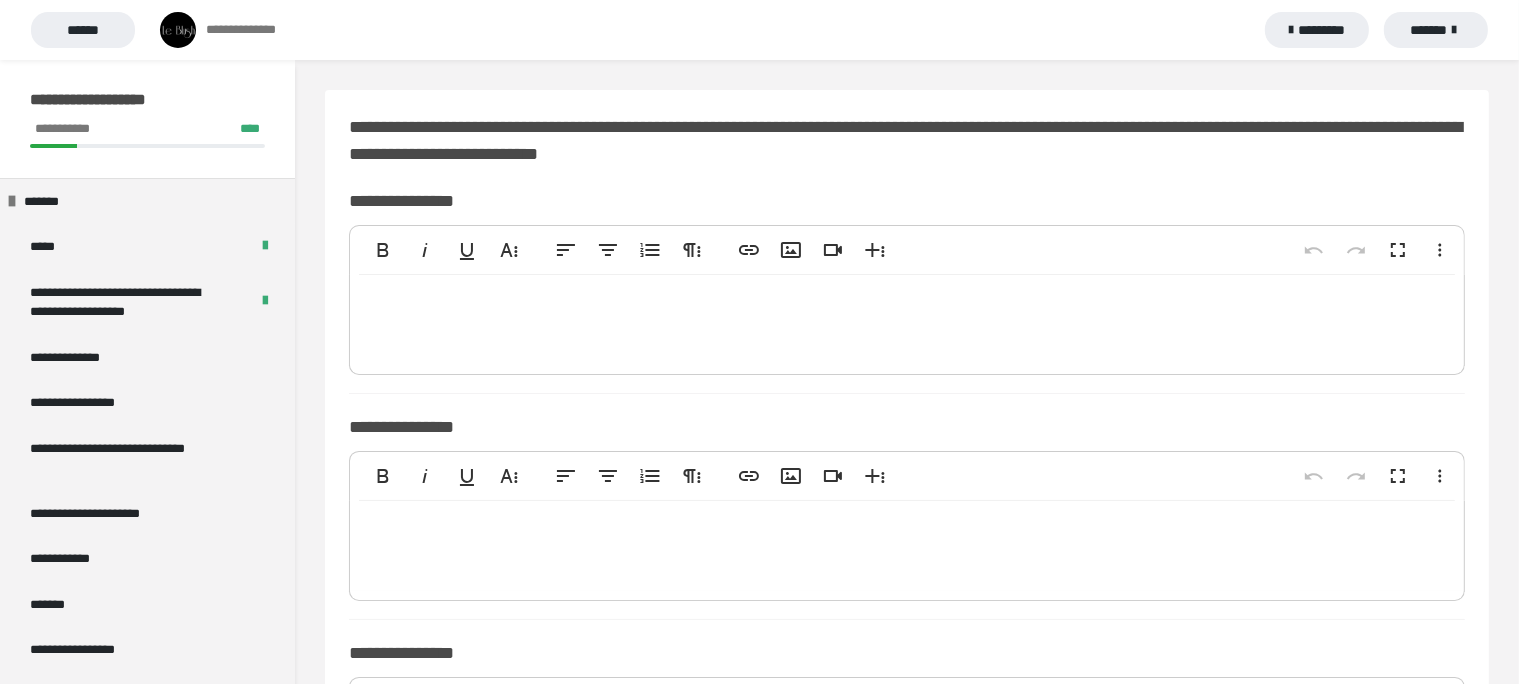 click on "*******" at bounding box center (1436, 30) 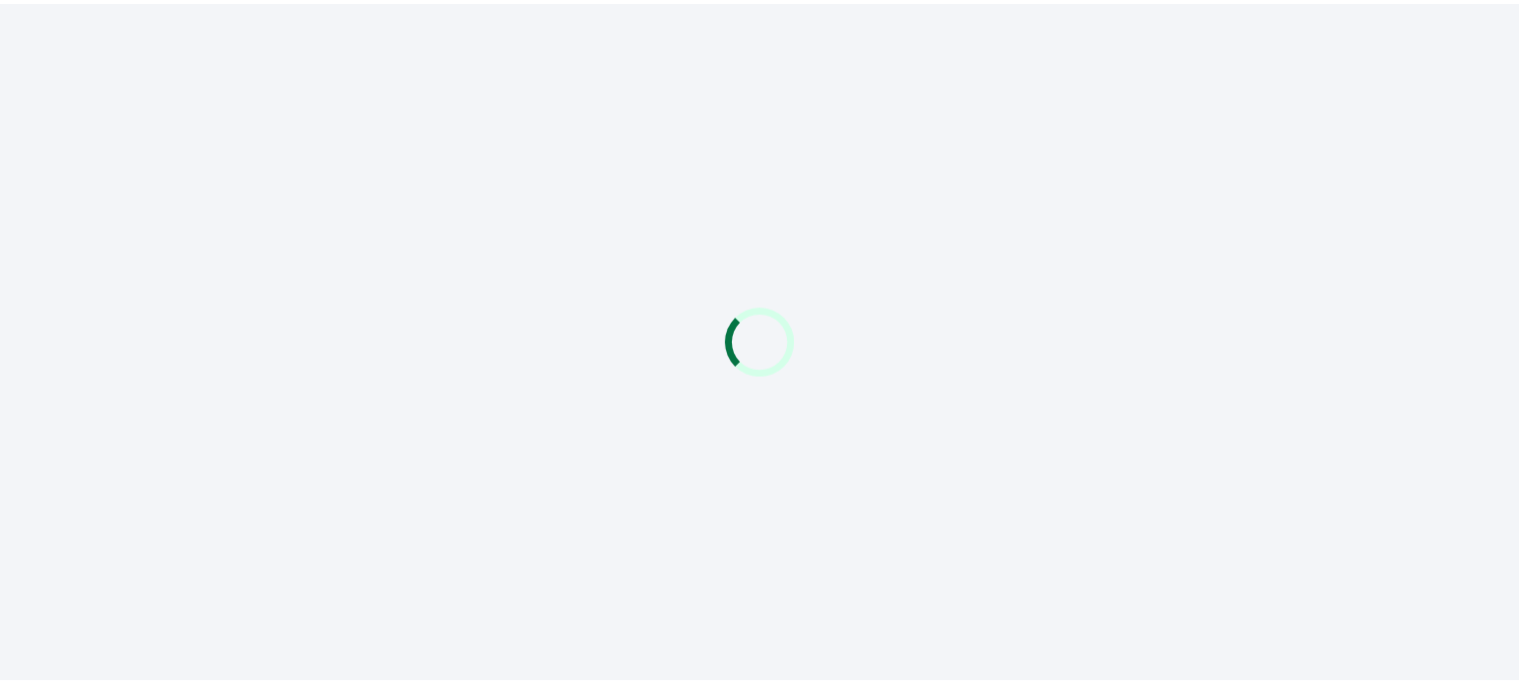 scroll, scrollTop: 0, scrollLeft: 0, axis: both 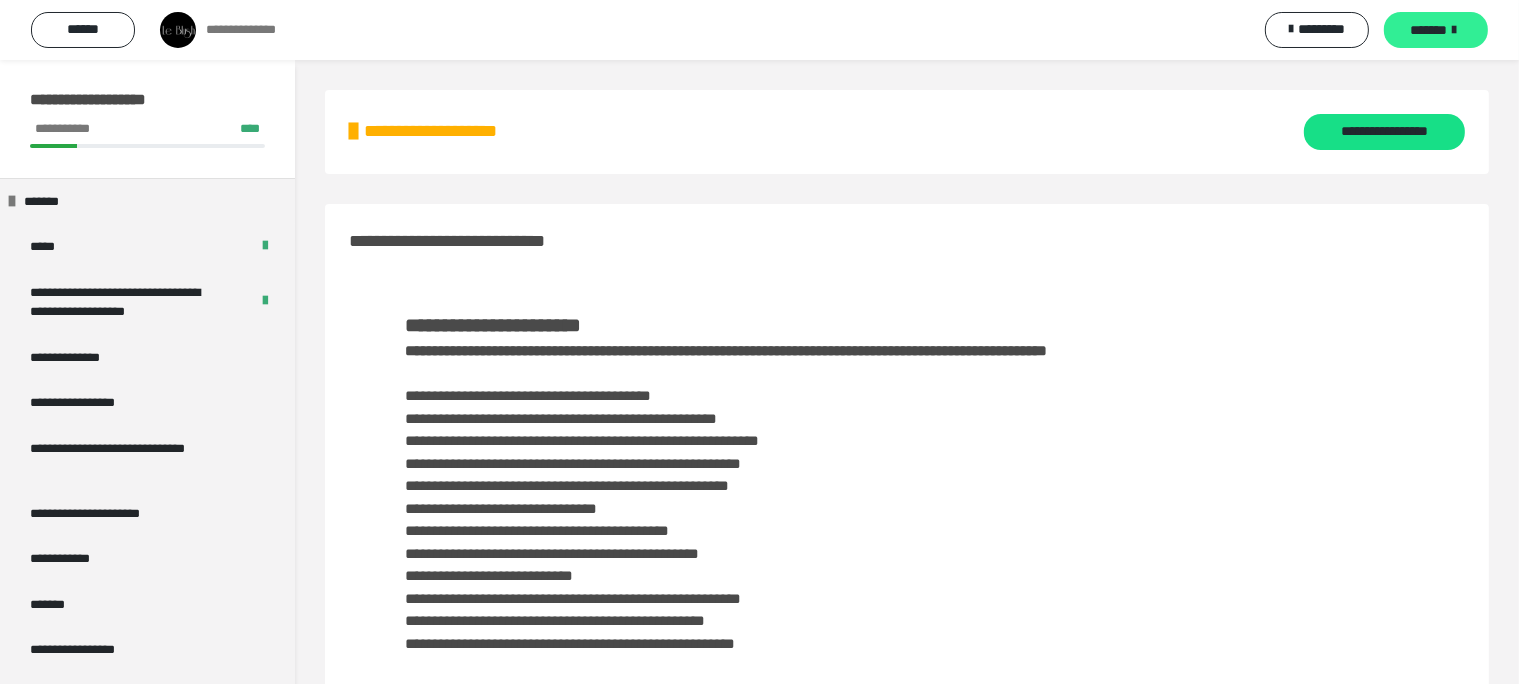 click on "*******" at bounding box center (1429, 30) 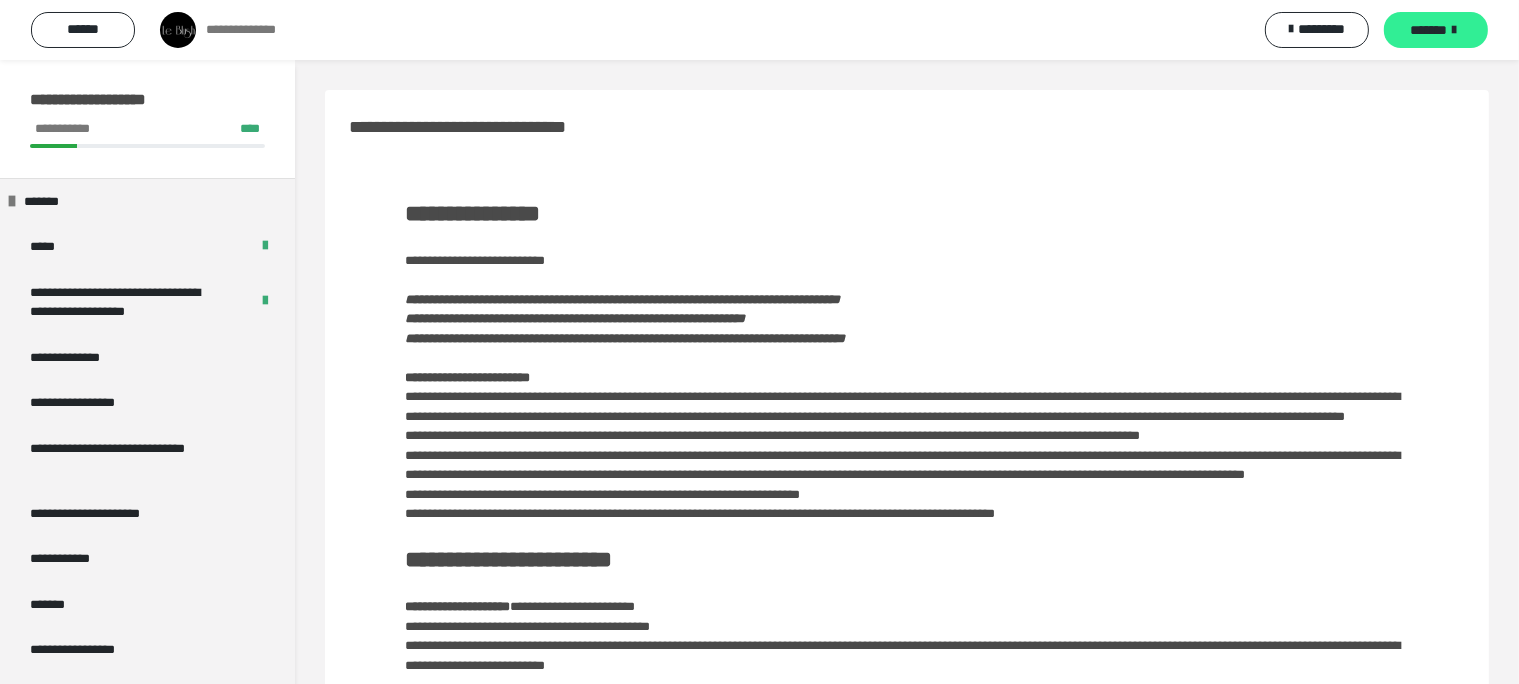 click on "*******" at bounding box center (1429, 30) 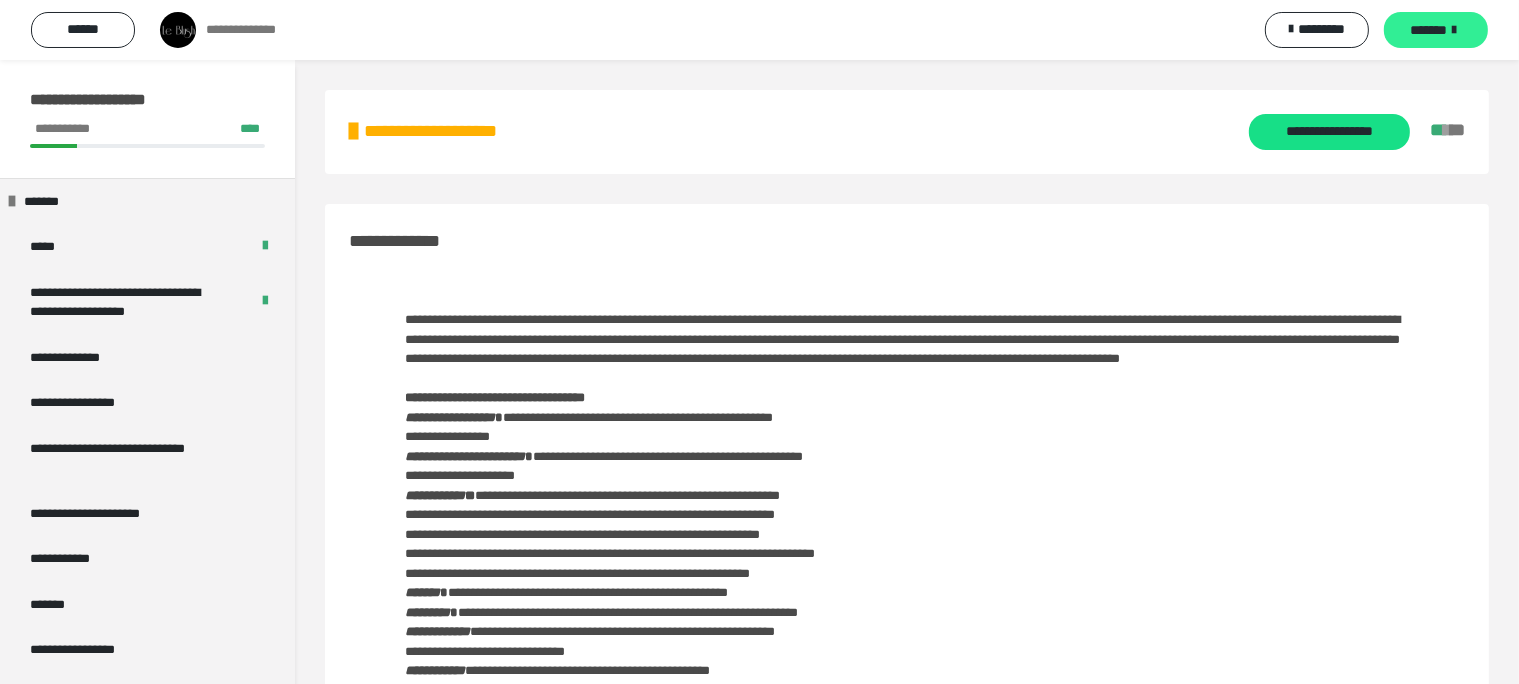 click on "*******" at bounding box center [1429, 30] 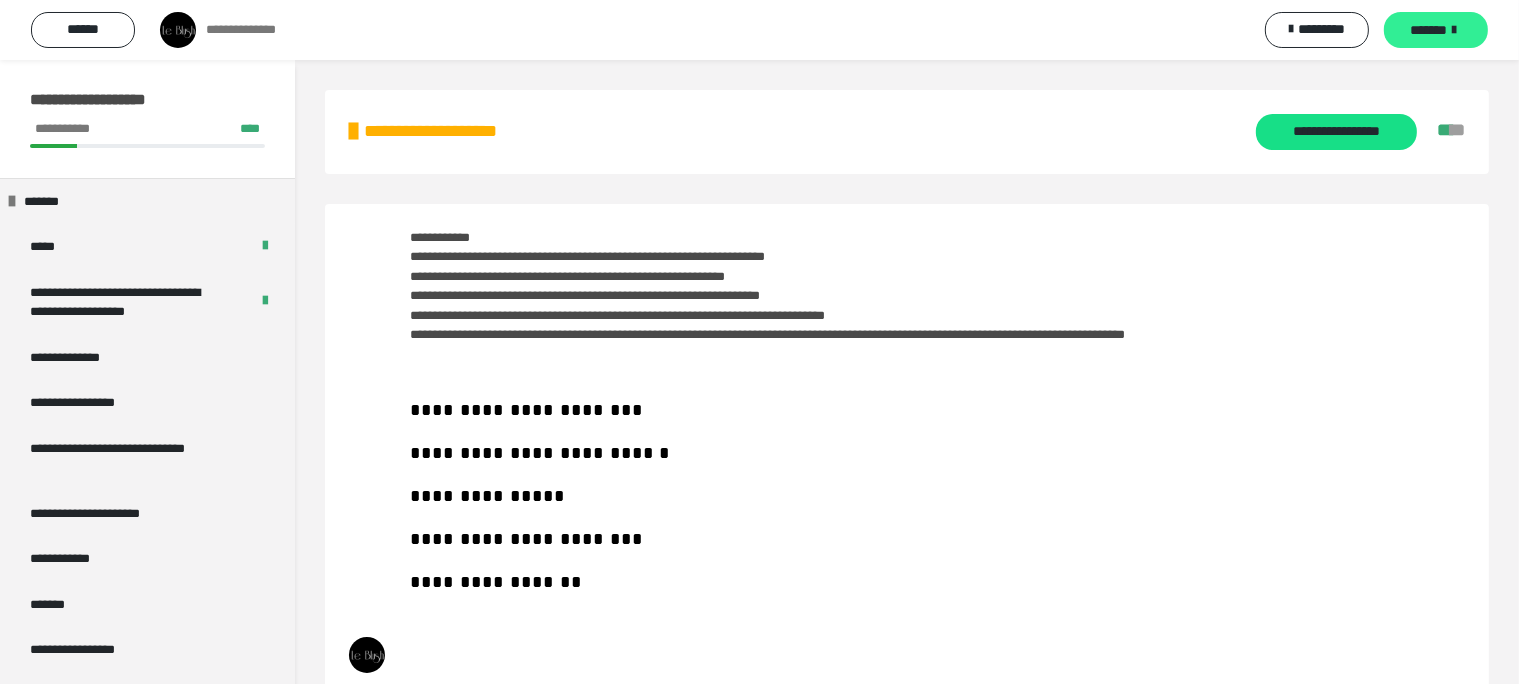 click on "*******" at bounding box center [1429, 30] 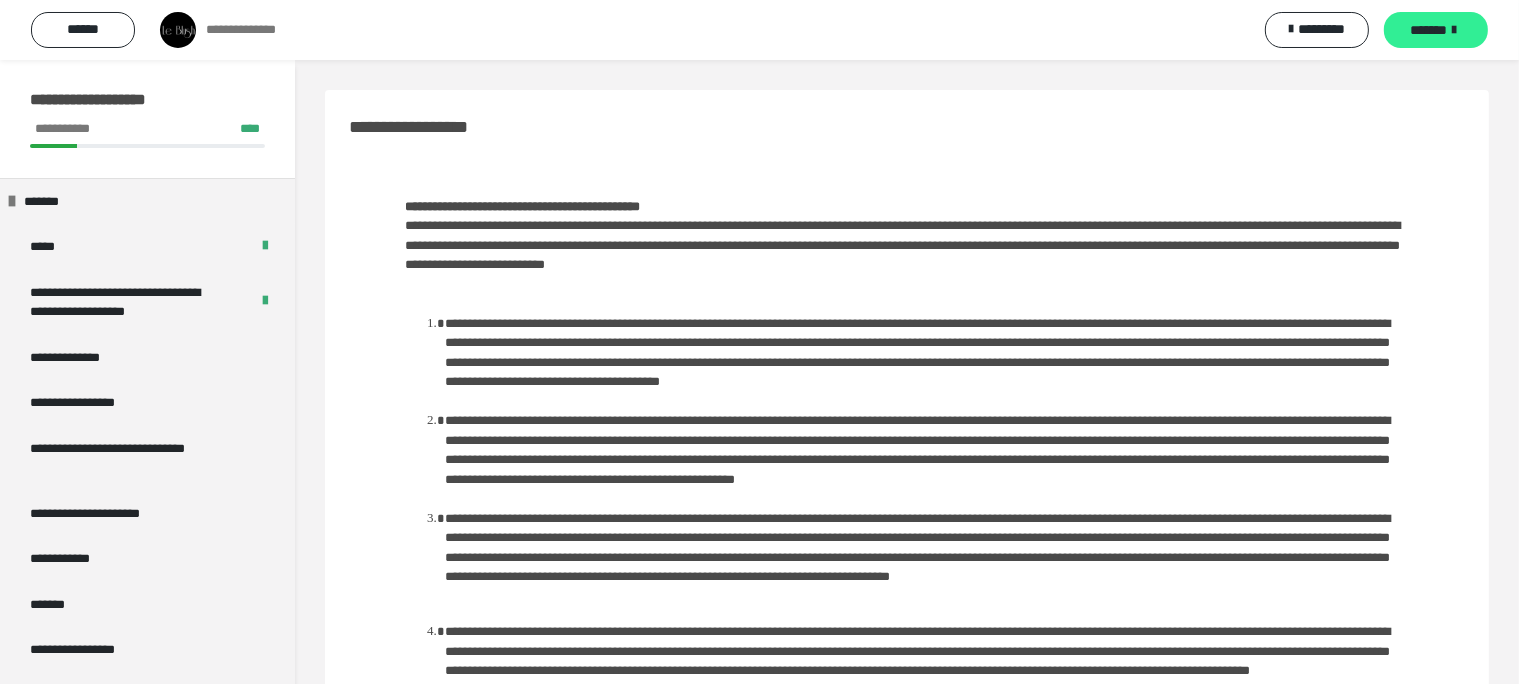 click on "*******" at bounding box center (1429, 30) 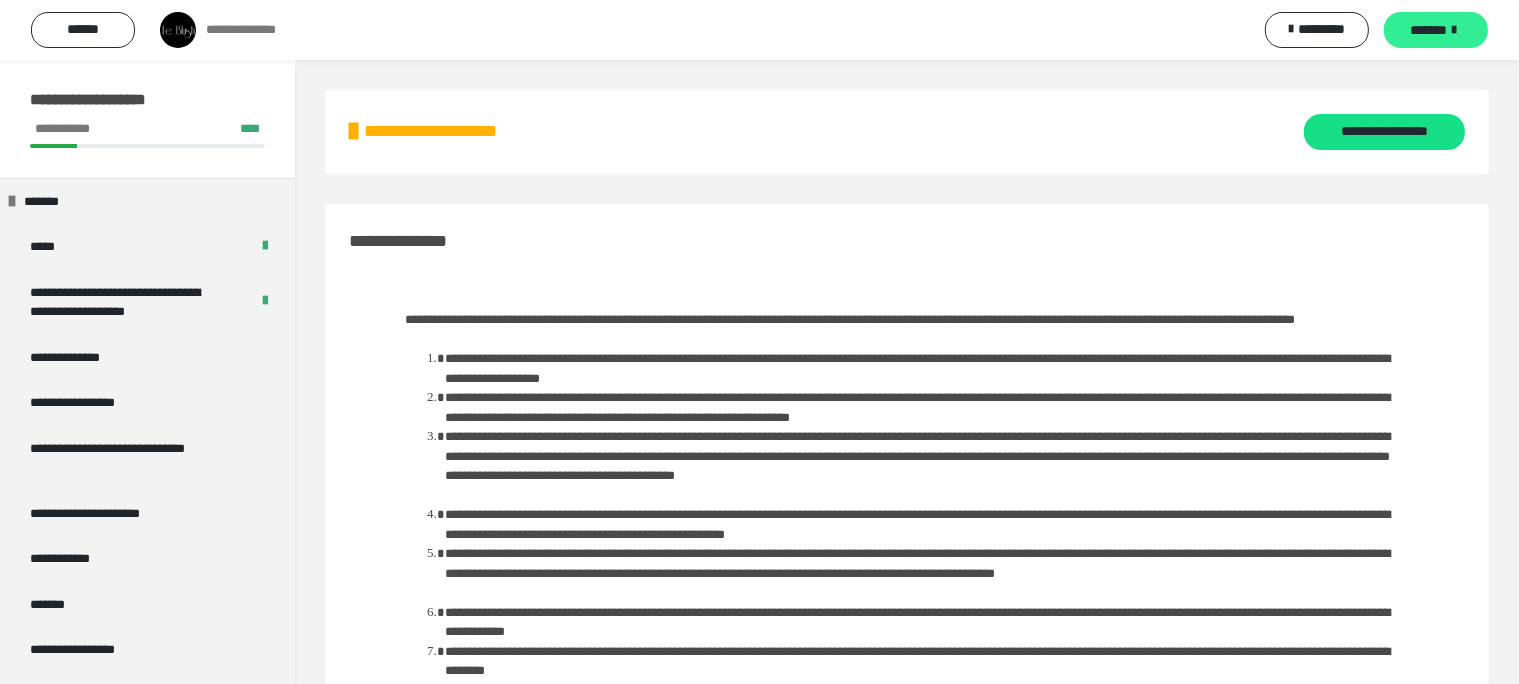 click on "*******" at bounding box center (1429, 30) 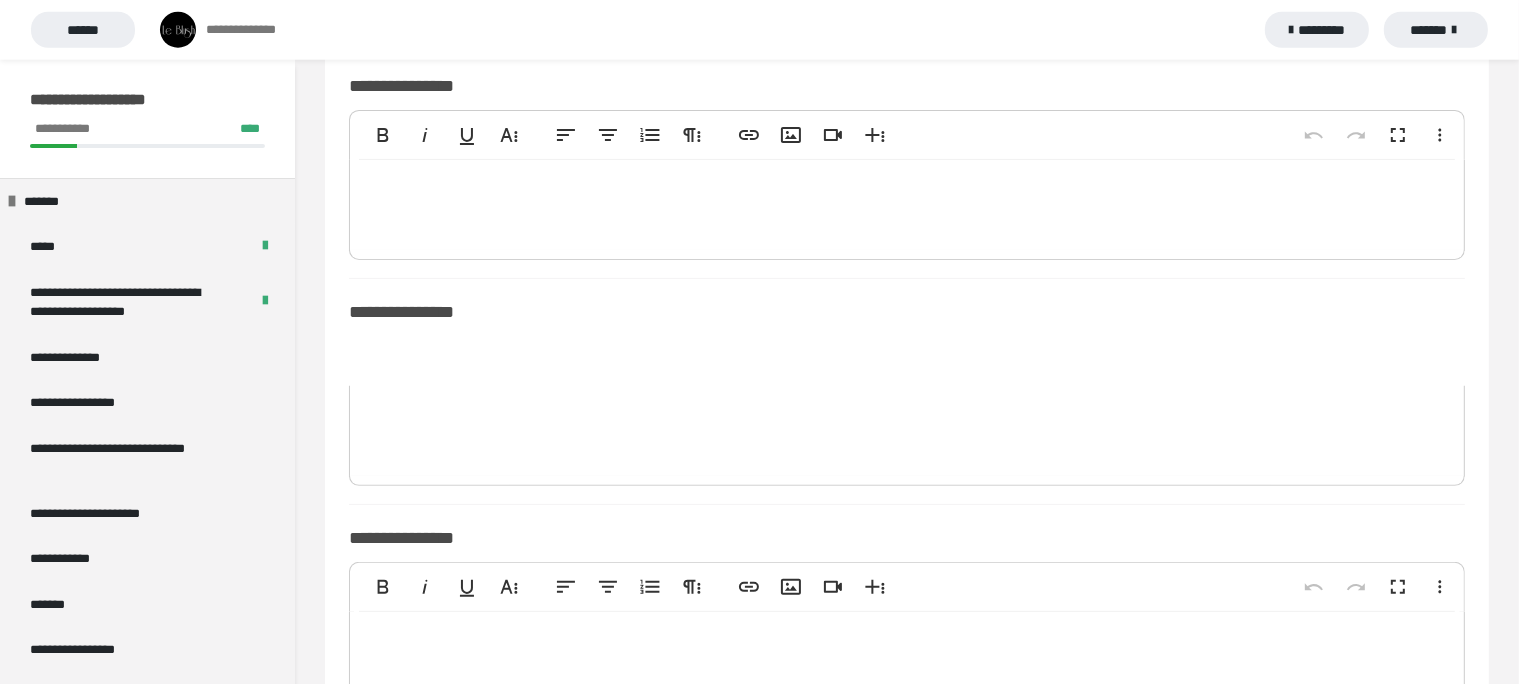 scroll, scrollTop: 0, scrollLeft: 0, axis: both 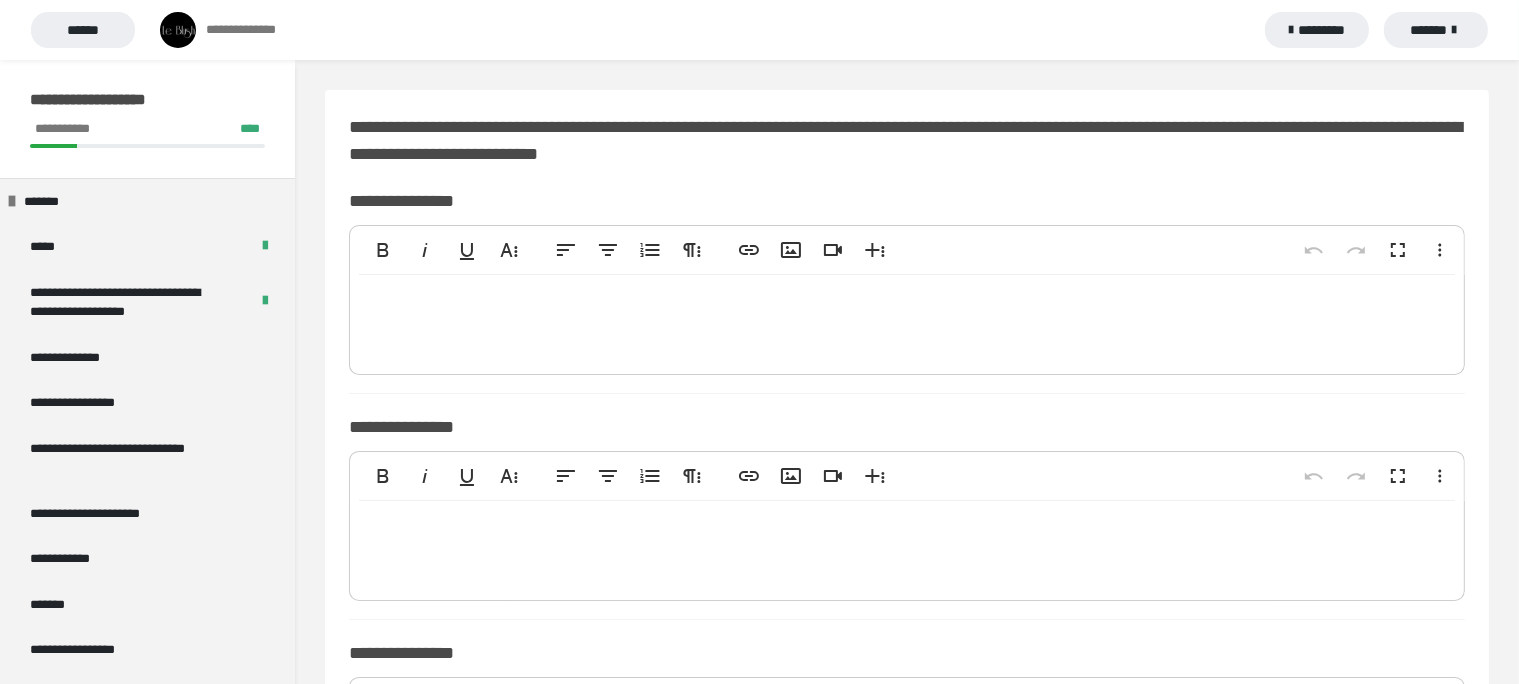 click on "**********" at bounding box center (759, 30) 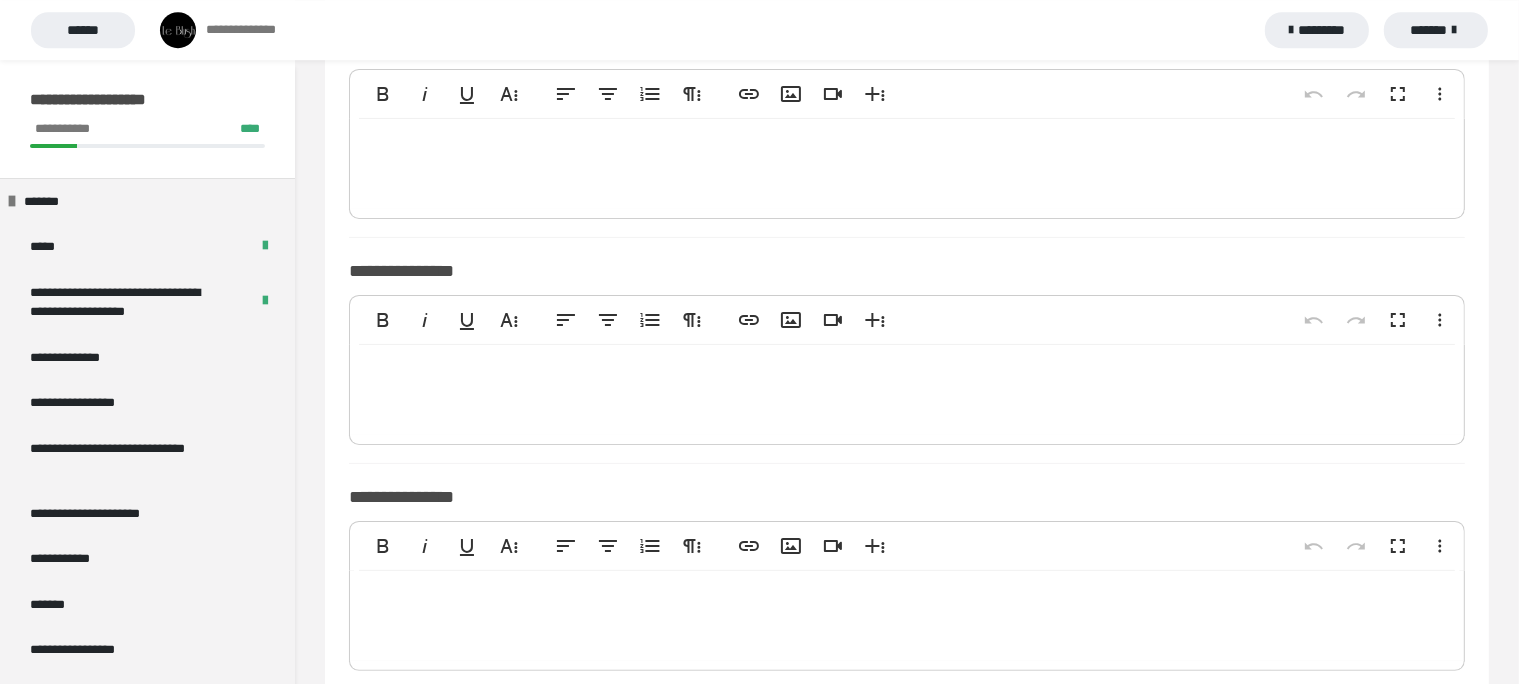 scroll, scrollTop: 0, scrollLeft: 0, axis: both 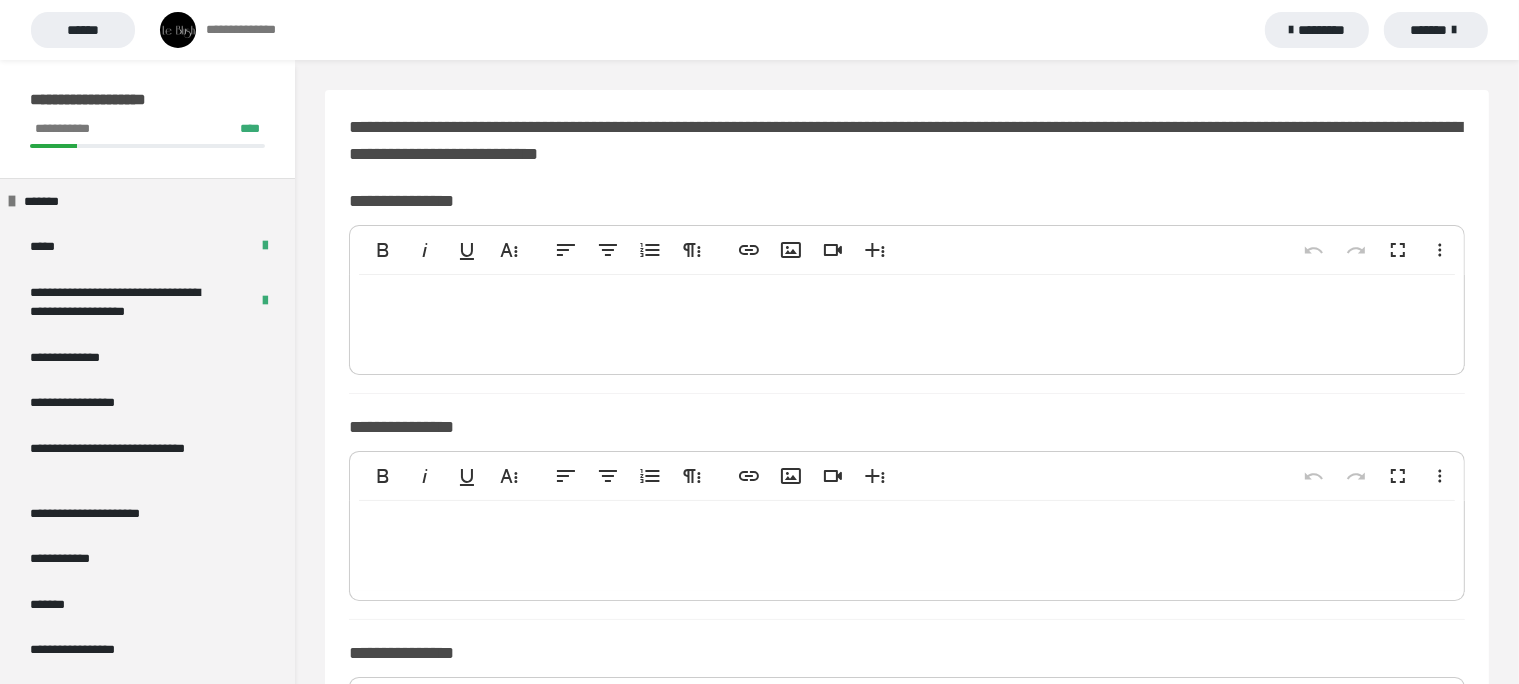 click on "**********" at bounding box center (907, 304) 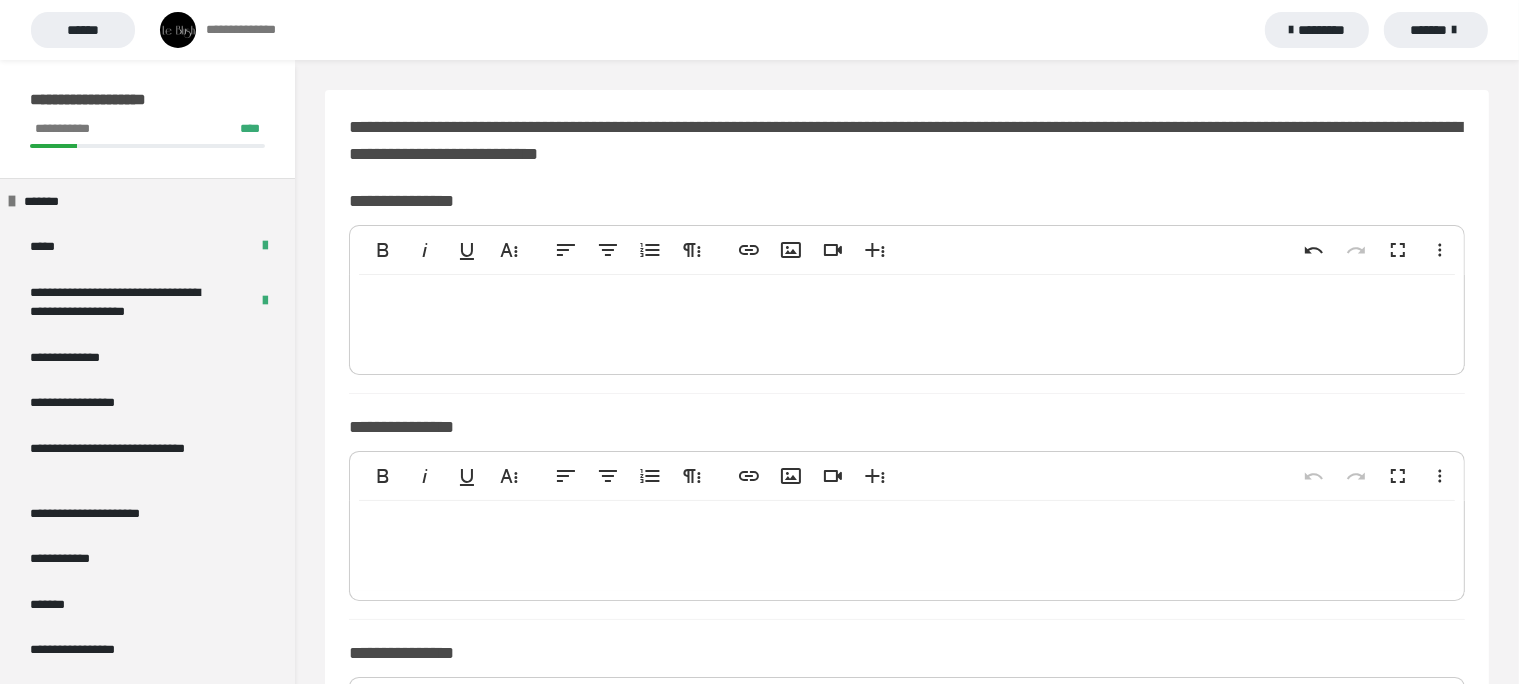 click at bounding box center [907, 320] 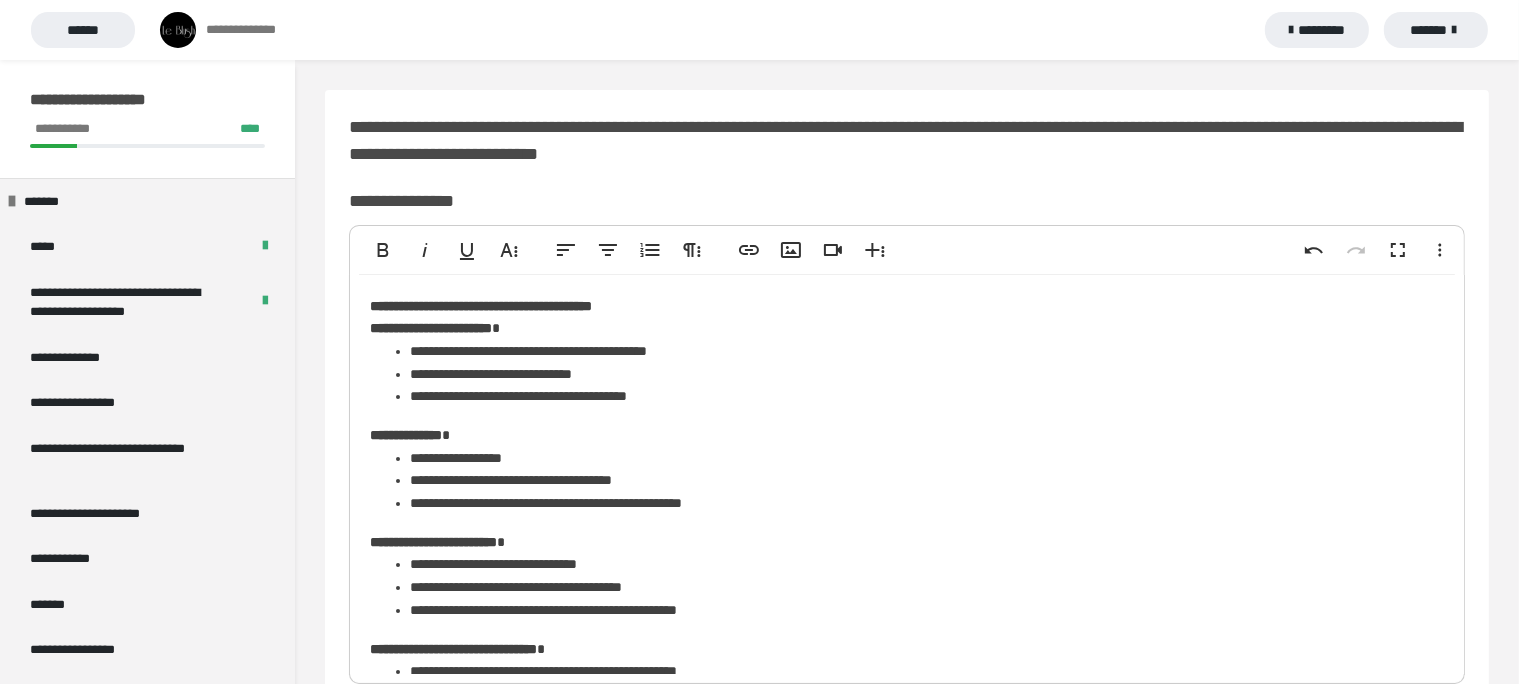 scroll, scrollTop: 115, scrollLeft: 0, axis: vertical 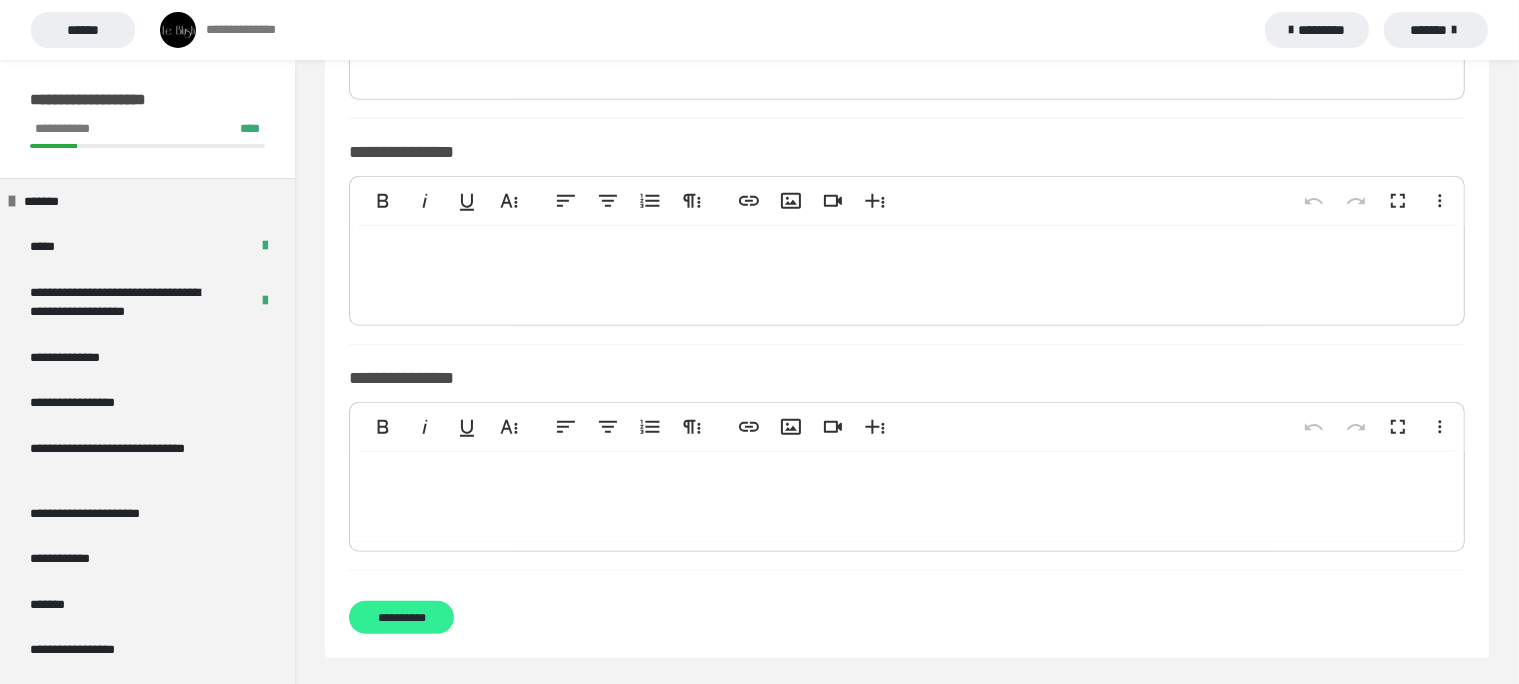 click on "**********" at bounding box center (401, 617) 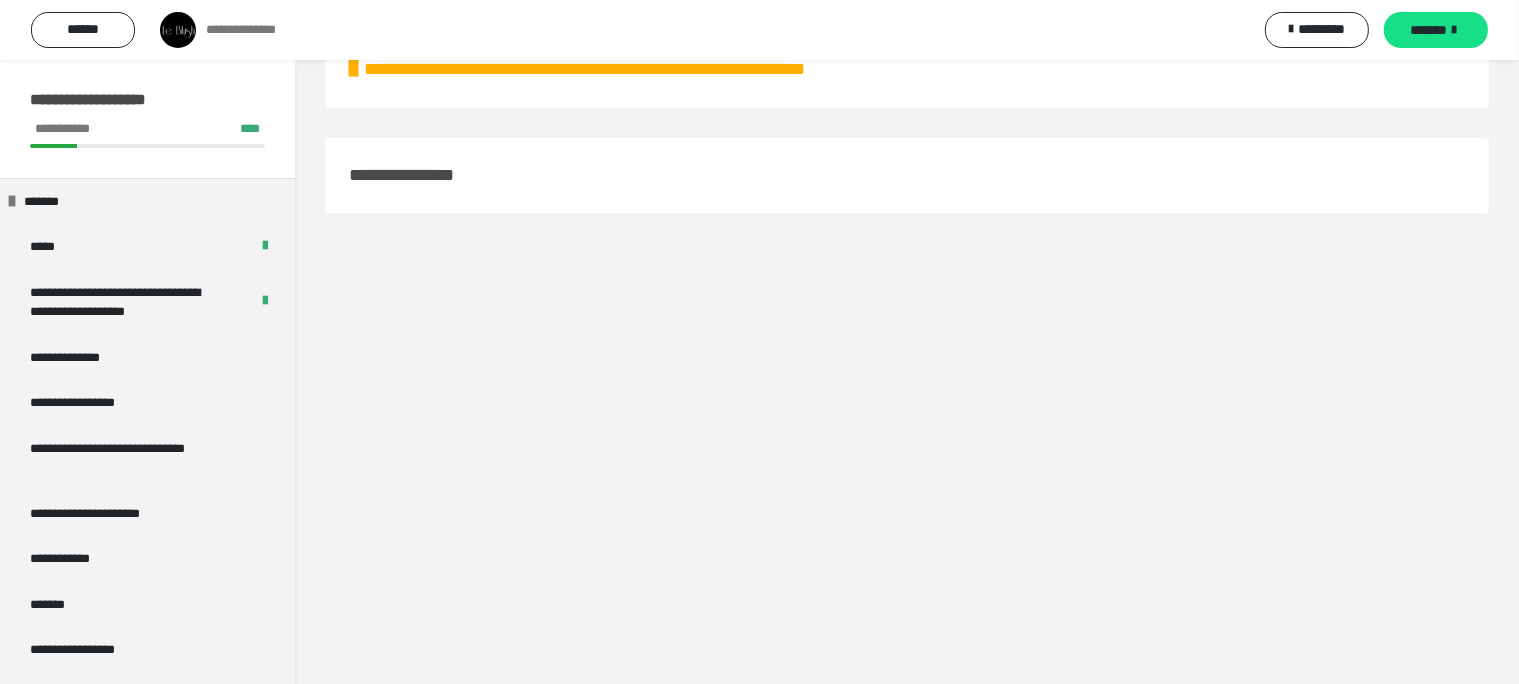scroll, scrollTop: 60, scrollLeft: 0, axis: vertical 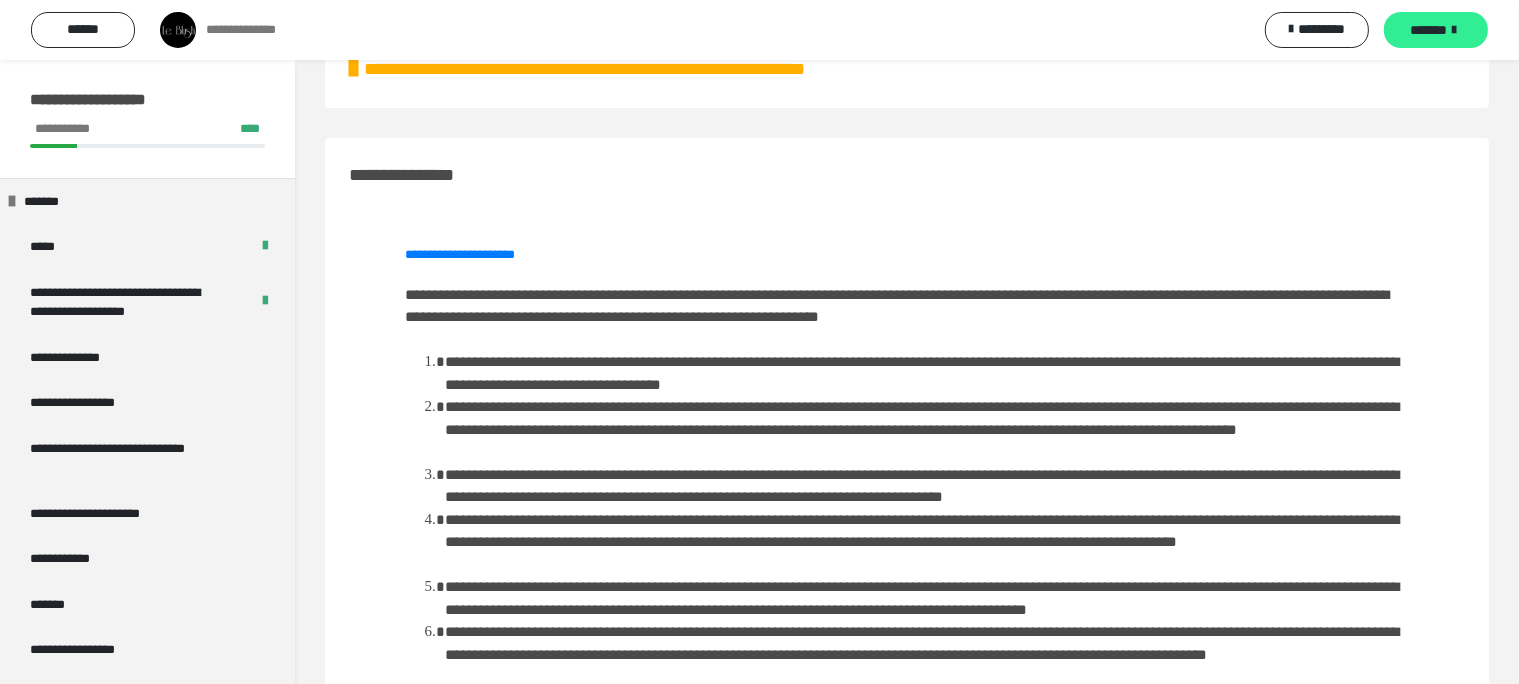 click on "*******" at bounding box center (1429, 30) 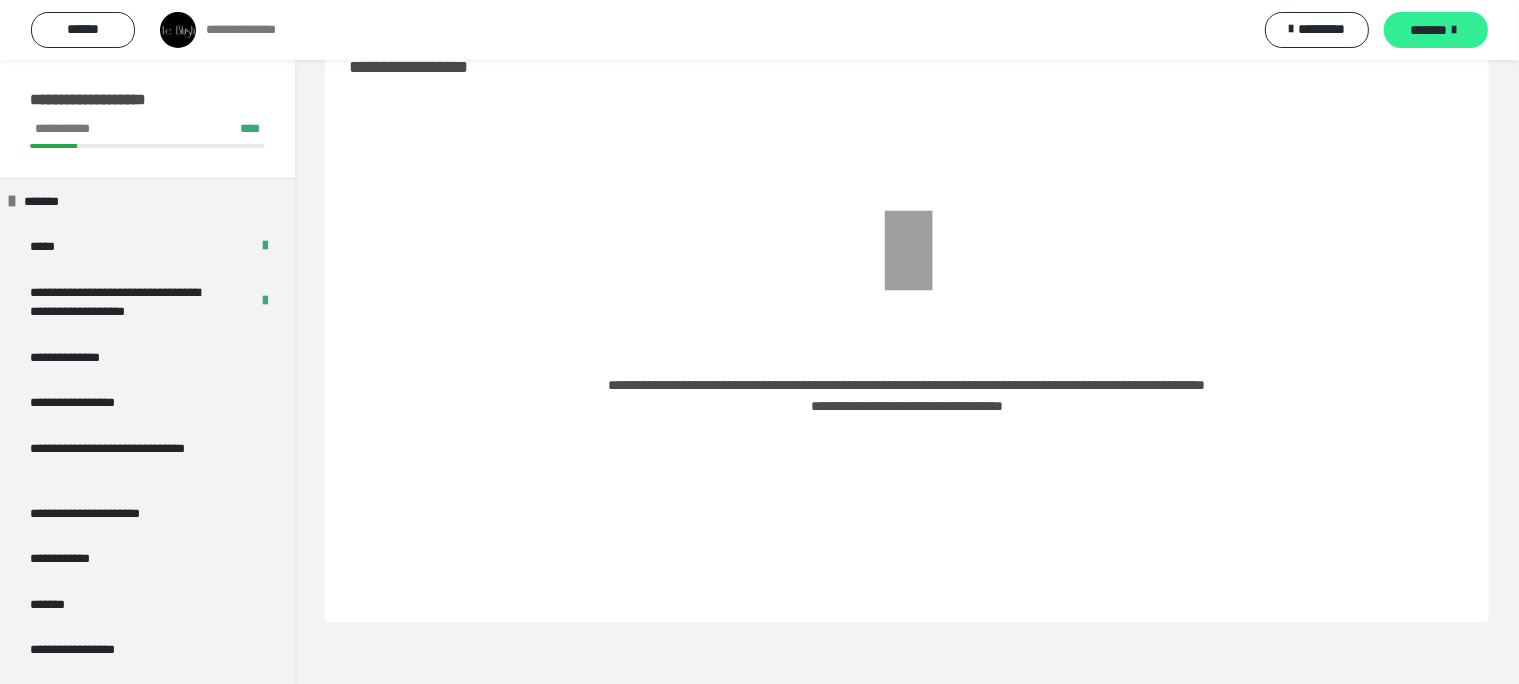 click on "*******" at bounding box center [1429, 30] 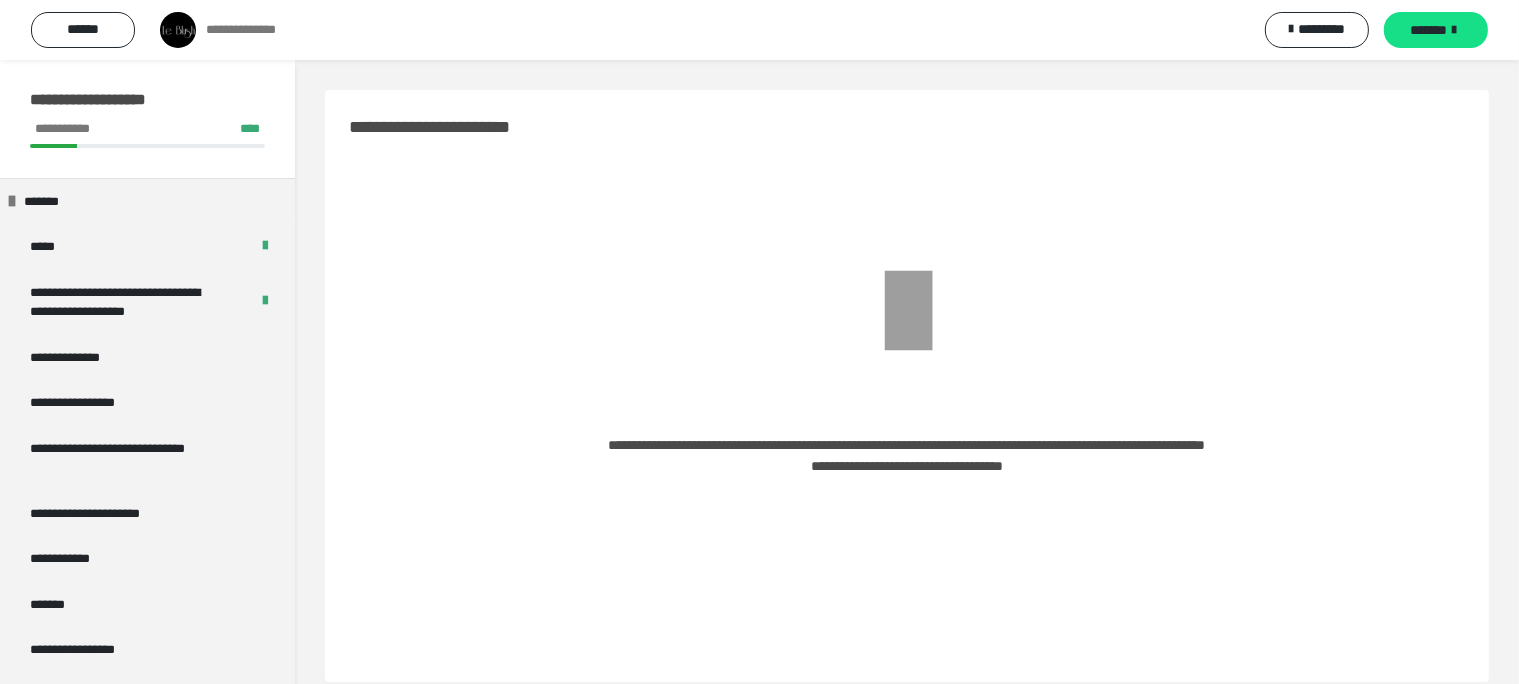 scroll, scrollTop: 60, scrollLeft: 0, axis: vertical 